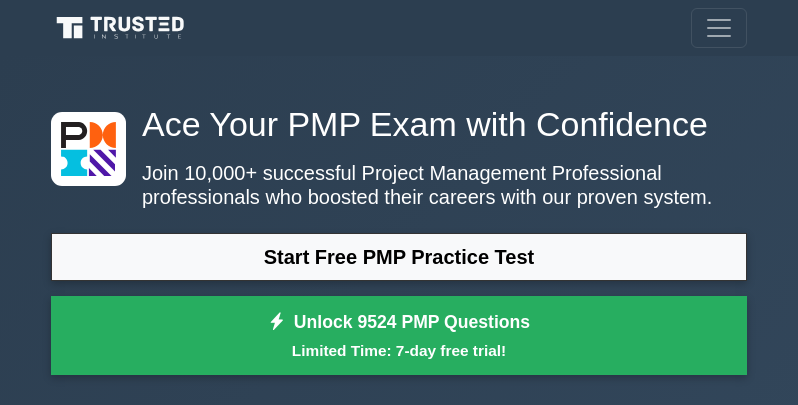 scroll, scrollTop: 0, scrollLeft: 0, axis: both 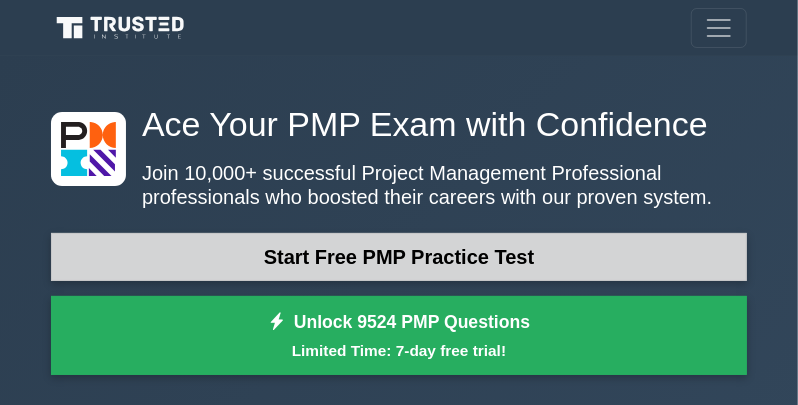 click on "Start Free PMP Practice Test" at bounding box center [399, 257] 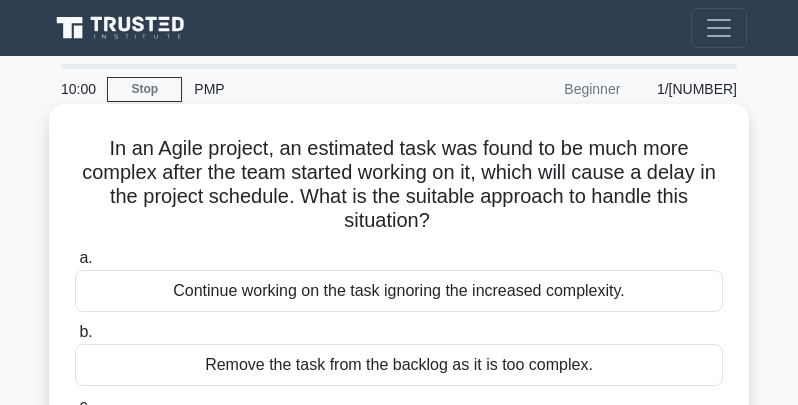scroll, scrollTop: 0, scrollLeft: 0, axis: both 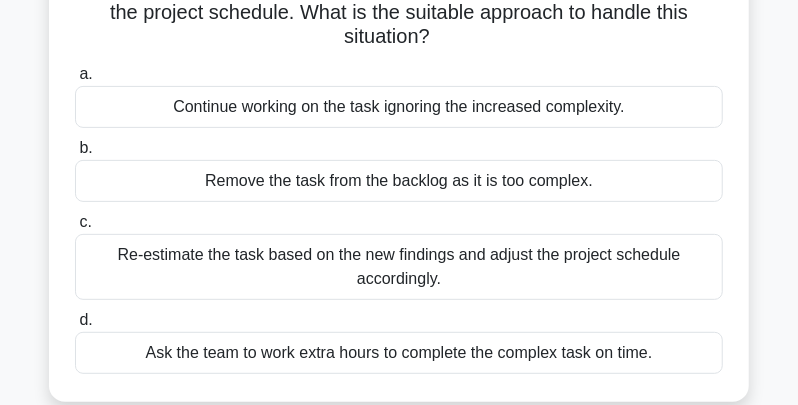 click on "Remove the task from the backlog as it is too complex." at bounding box center (399, 181) 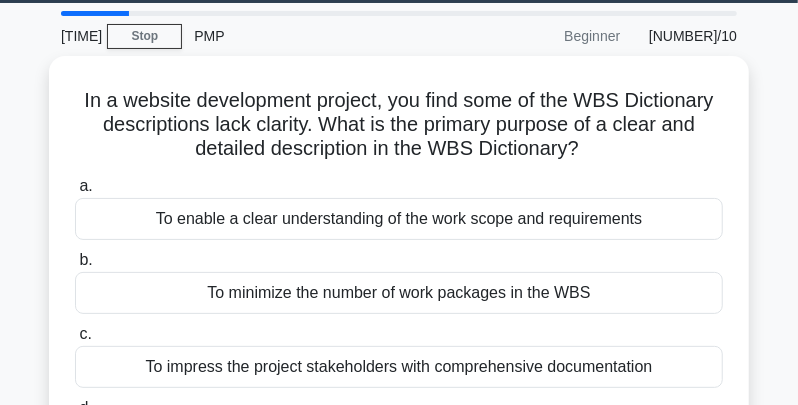scroll, scrollTop: 0, scrollLeft: 0, axis: both 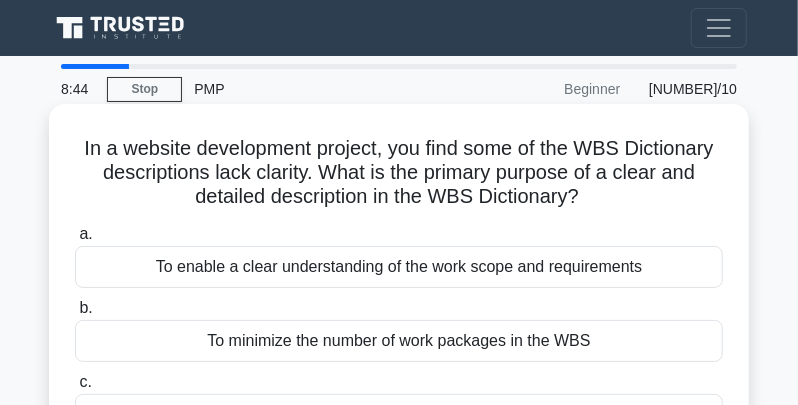 drag, startPoint x: 808, startPoint y: 389, endPoint x: 284, endPoint y: 194, distance: 559.1073 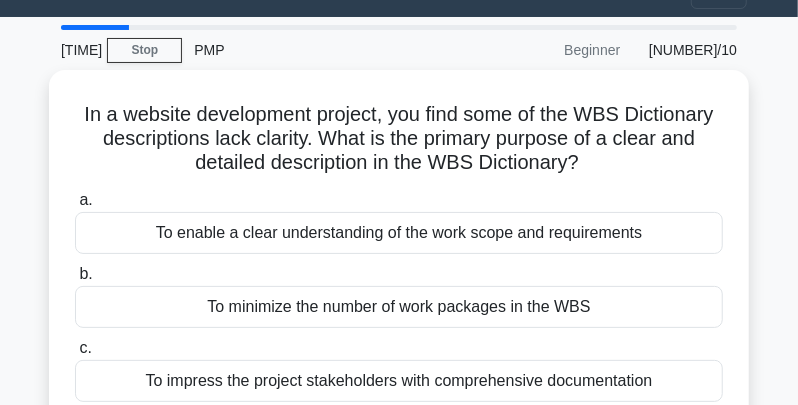 scroll, scrollTop: 40, scrollLeft: 0, axis: vertical 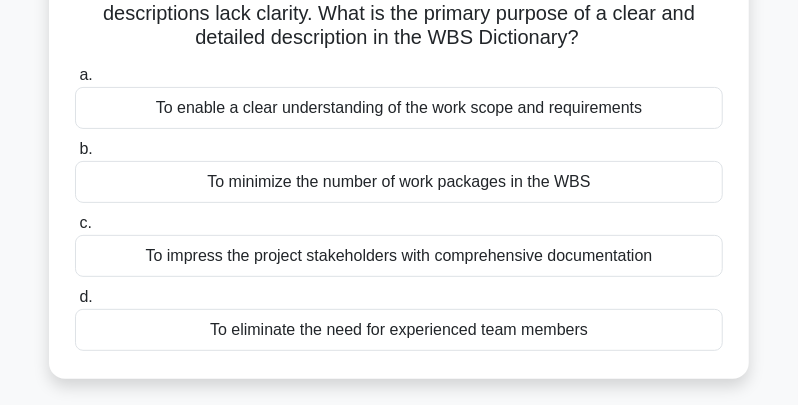 click on "To enable a clear understanding of the work scope and requirements" at bounding box center (399, 108) 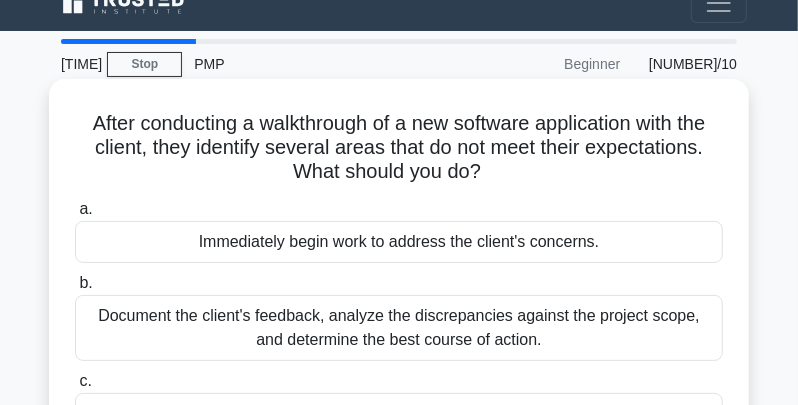 scroll, scrollTop: 0, scrollLeft: 0, axis: both 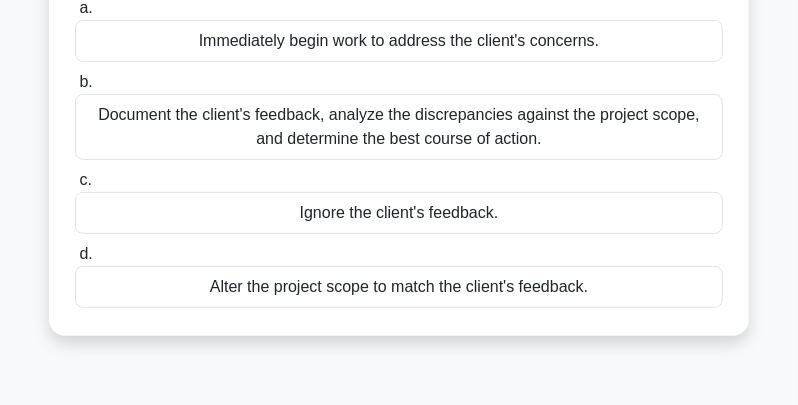 click on "Document the client's feedback, analyze the discrepancies against the project scope, and determine the best course of action." at bounding box center (399, 127) 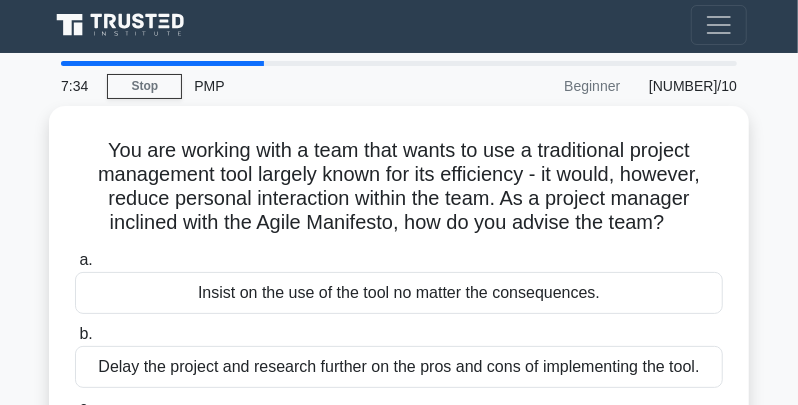 scroll, scrollTop: 0, scrollLeft: 0, axis: both 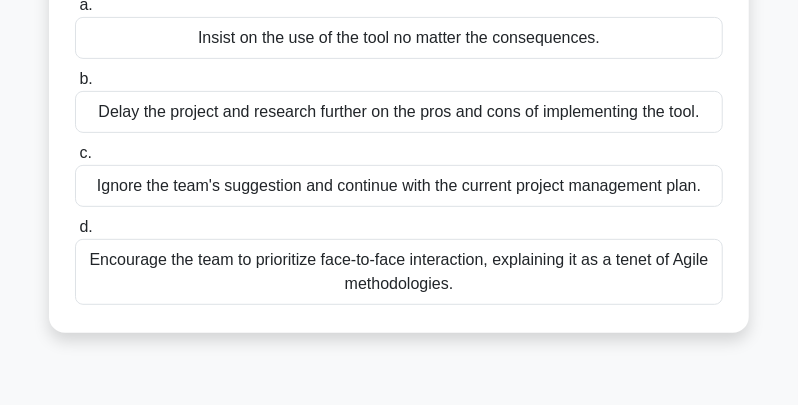 click on "Encourage the team to prioritize face-to-face interaction, explaining it as a tenet of Agile methodologies." at bounding box center [399, 272] 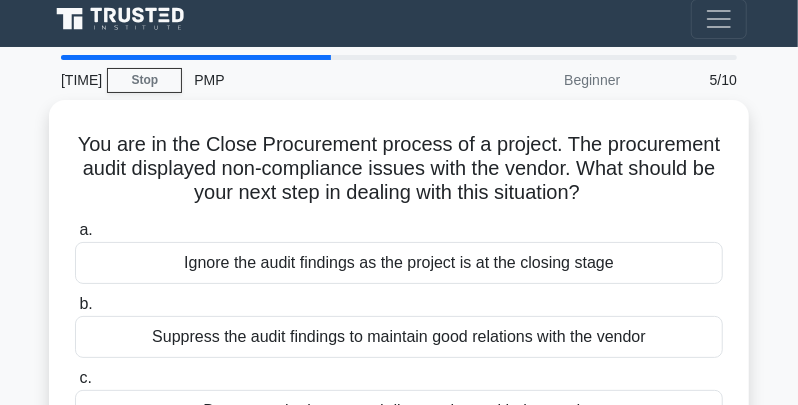 scroll, scrollTop: 0, scrollLeft: 0, axis: both 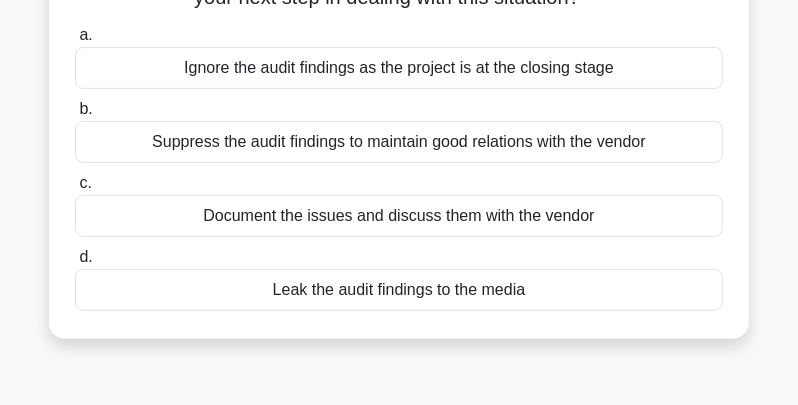 click on "Document the issues and discuss them with the vendor" at bounding box center [399, 216] 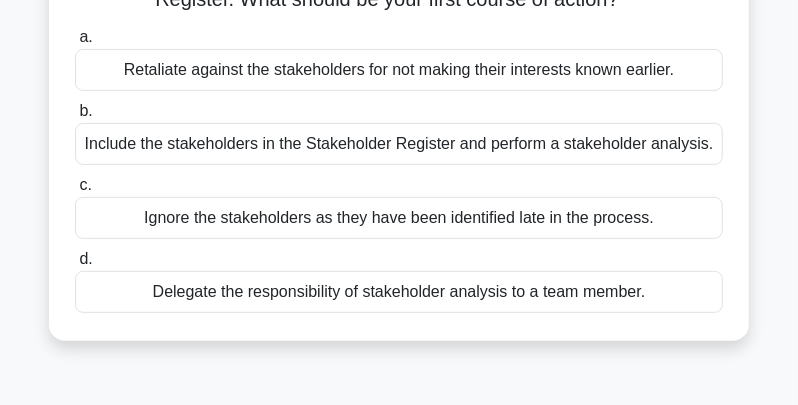 scroll, scrollTop: 198, scrollLeft: 0, axis: vertical 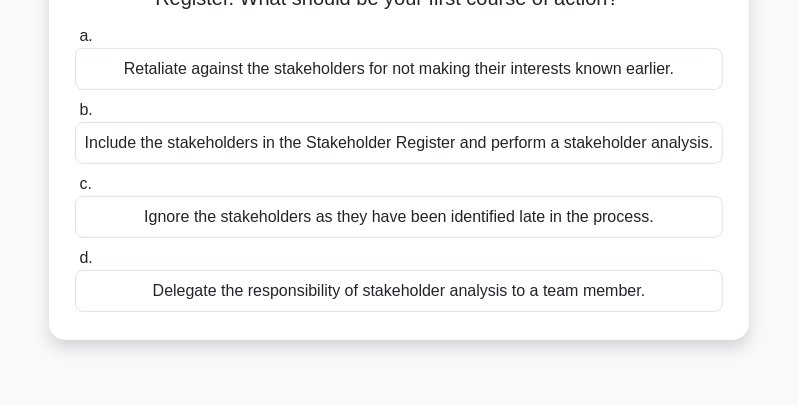 click on "Include the stakeholders in the Stakeholder Register and perform a stakeholder analysis." at bounding box center [399, 143] 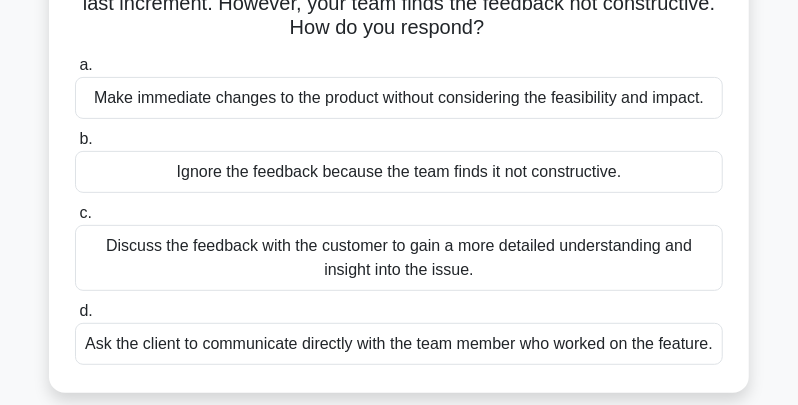 scroll, scrollTop: 238, scrollLeft: 0, axis: vertical 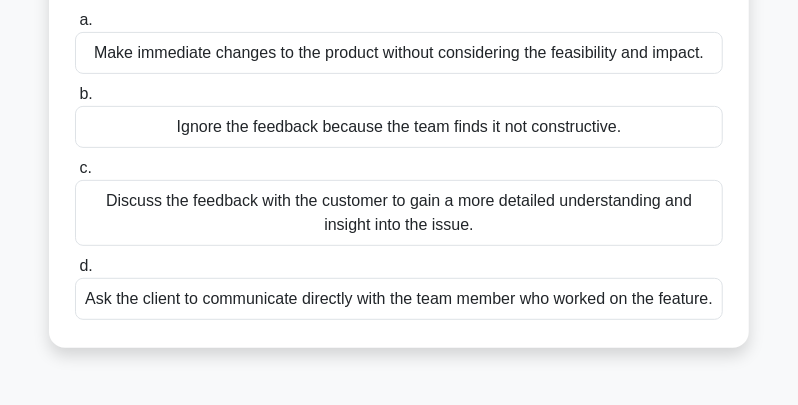 click on "Discuss the feedback with the customer to gain a more detailed understanding and insight into the issue." at bounding box center [399, 213] 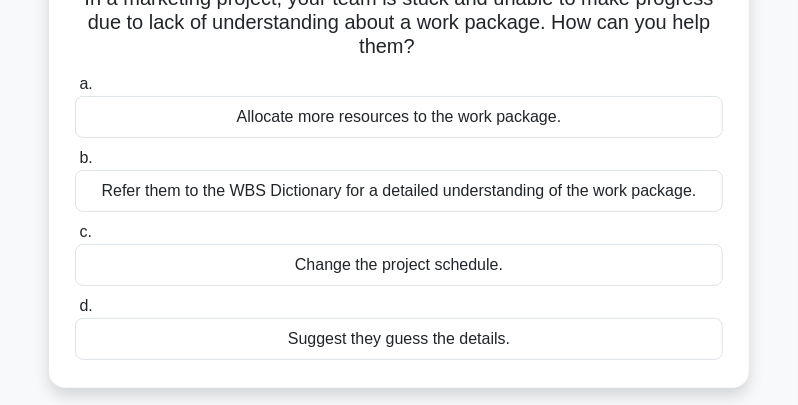 scroll, scrollTop: 158, scrollLeft: 0, axis: vertical 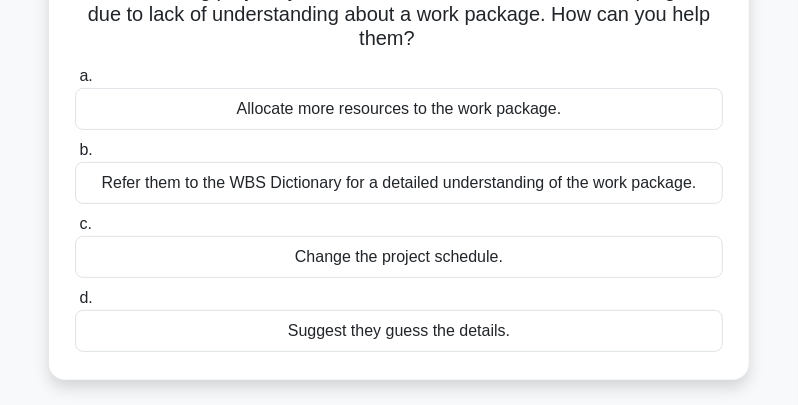 click on "Refer them to the WBS Dictionary for a detailed understanding of the work package." at bounding box center (399, 183) 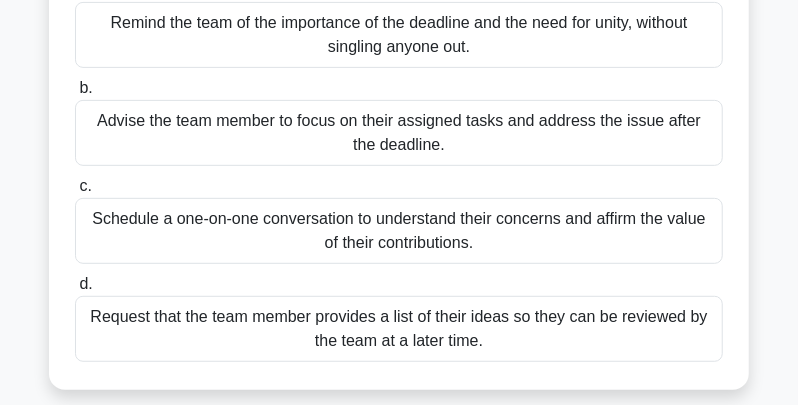 scroll, scrollTop: 278, scrollLeft: 0, axis: vertical 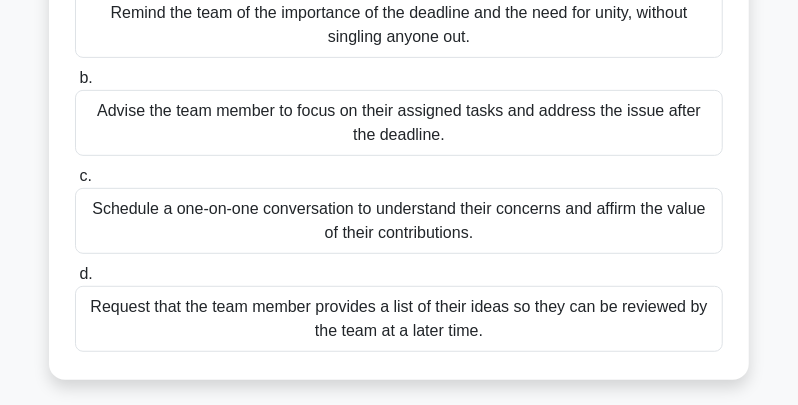 click on "Schedule a one-on-one conversation to understand their concerns and affirm the value of their contributions." at bounding box center [399, 221] 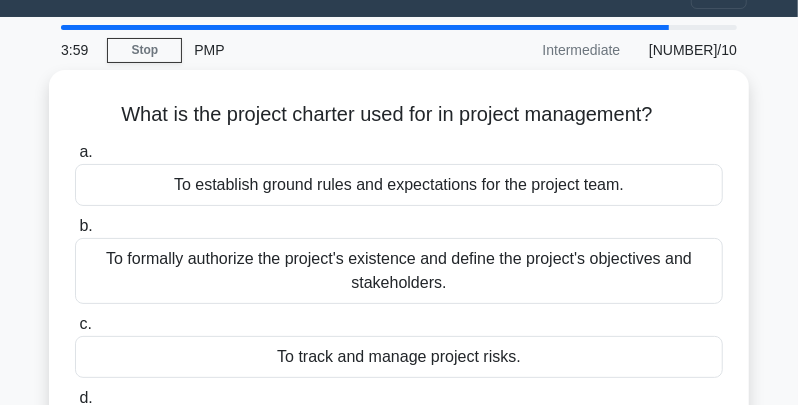 scroll, scrollTop: 79, scrollLeft: 0, axis: vertical 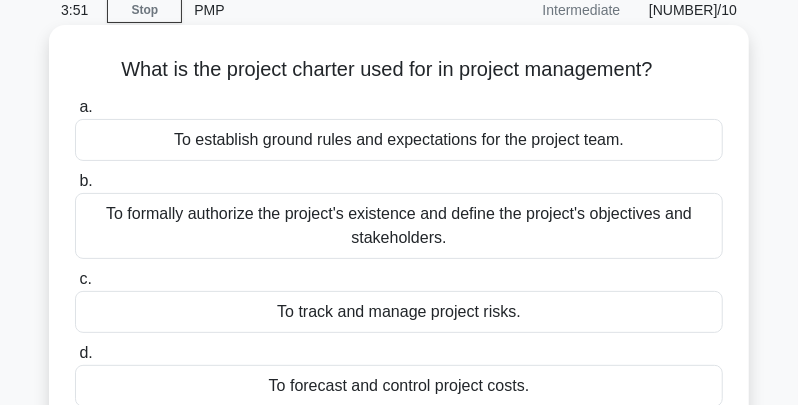 click on "To formally authorize the project's existence and define the project's objectives and stakeholders." at bounding box center [399, 226] 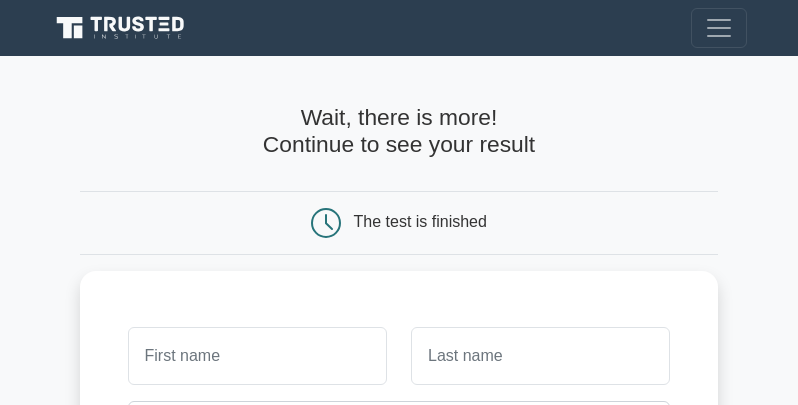 scroll, scrollTop: 0, scrollLeft: 0, axis: both 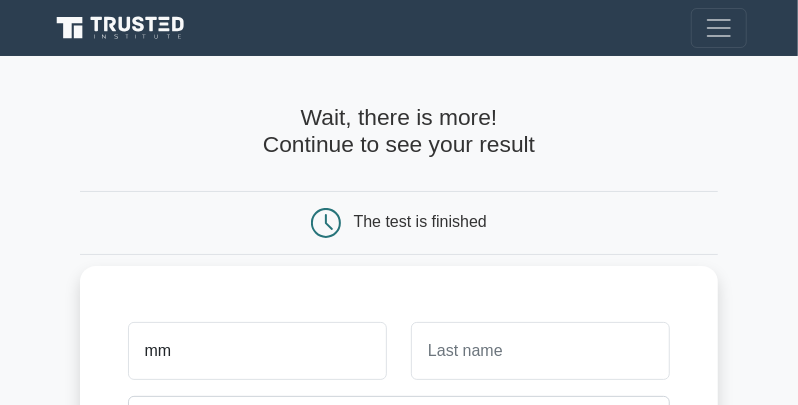 type on "mm" 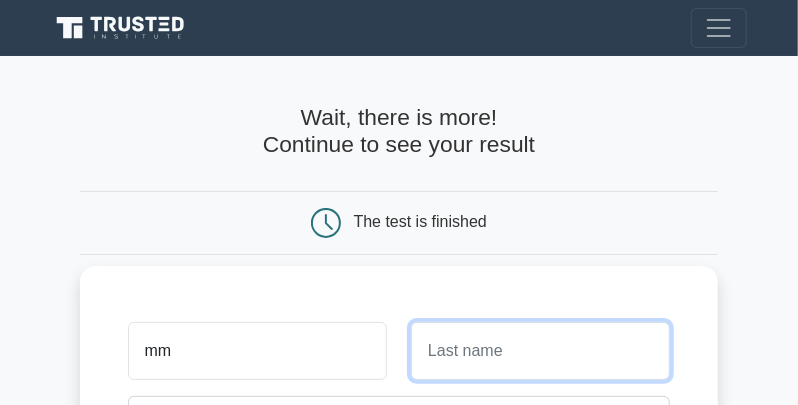 click at bounding box center (540, 351) 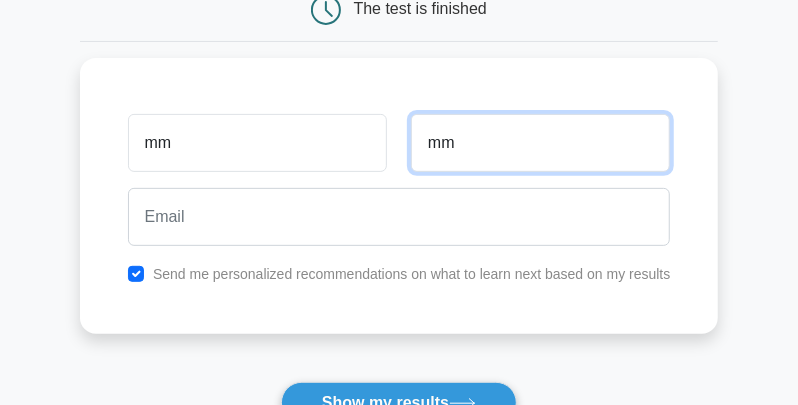 scroll, scrollTop: 293, scrollLeft: 0, axis: vertical 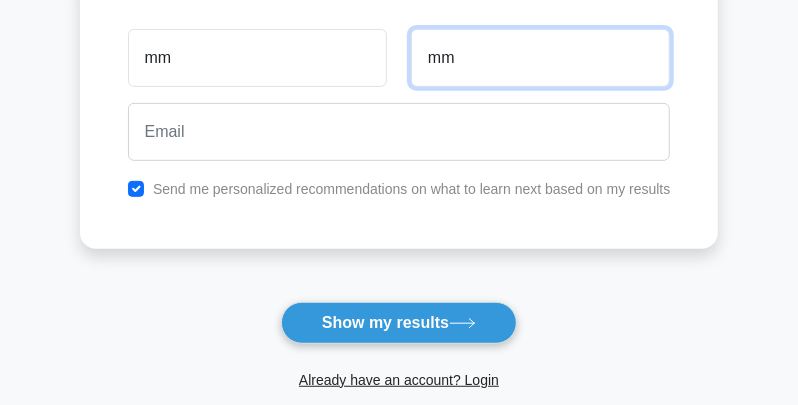type on "mm" 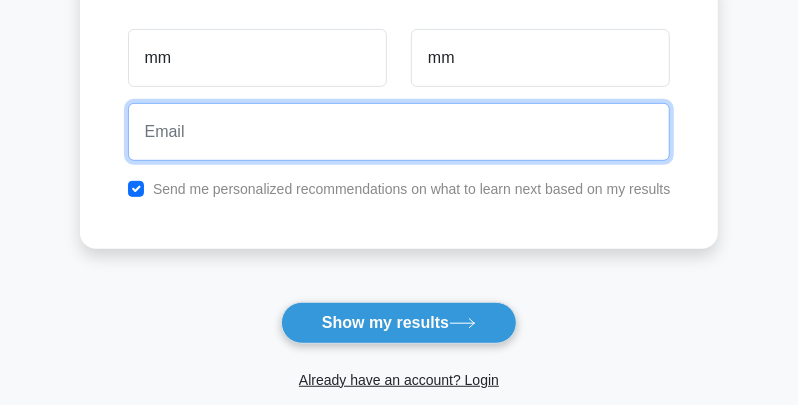 click at bounding box center [399, 132] 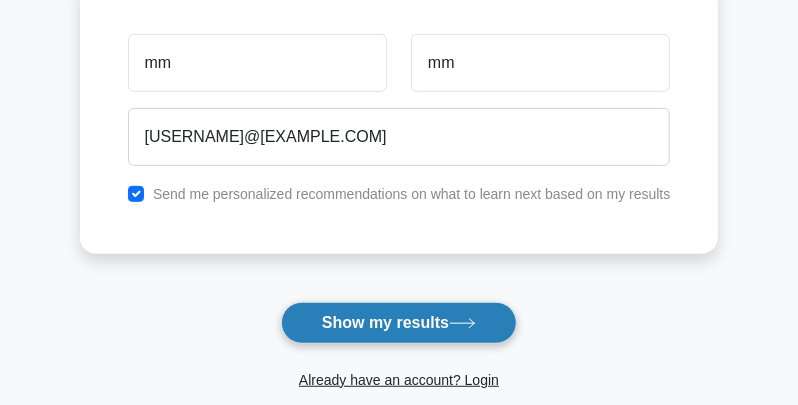 click on "Show my results" at bounding box center (399, 323) 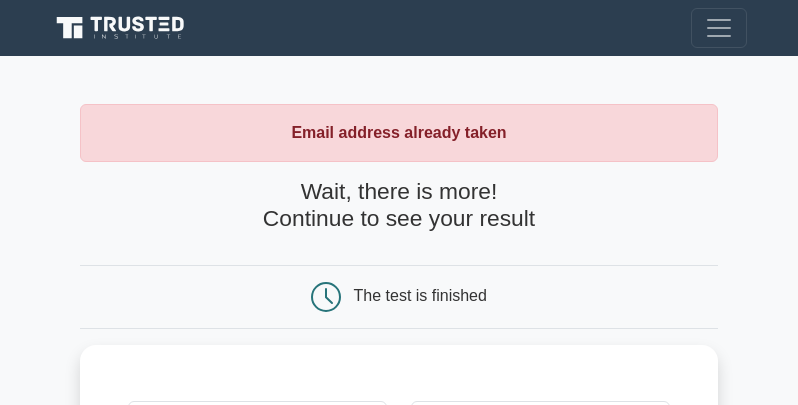 scroll, scrollTop: 226, scrollLeft: 0, axis: vertical 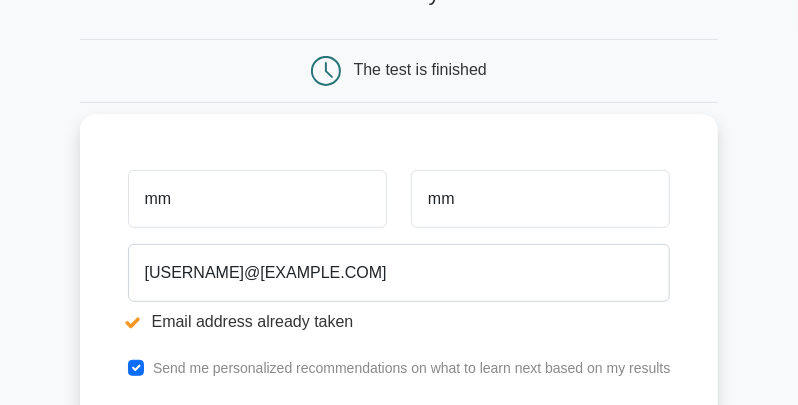 click on "mm" at bounding box center [257, 199] 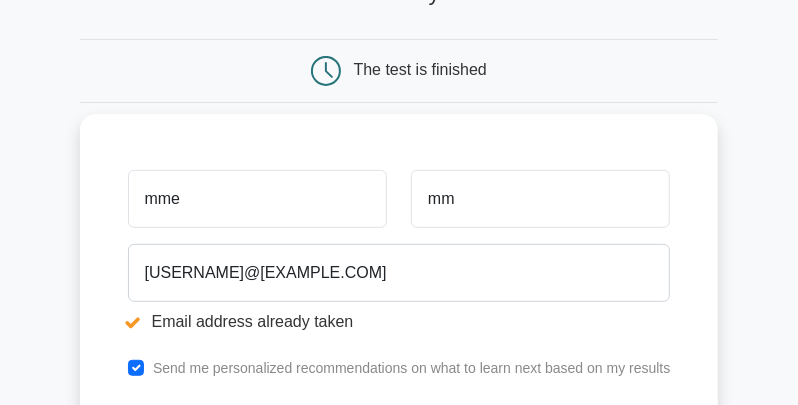 type on "mme" 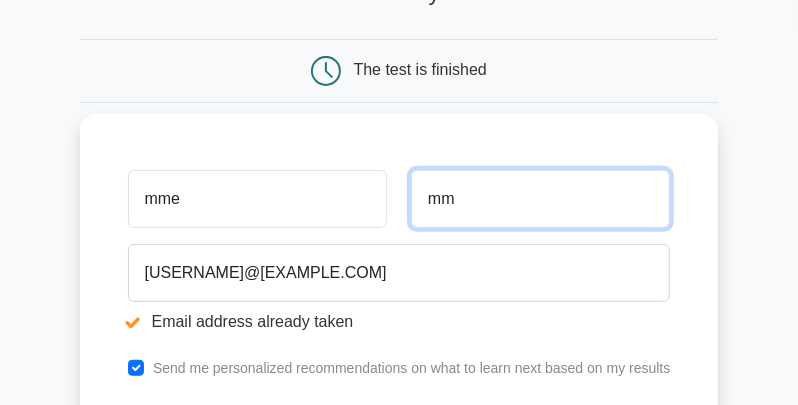 click on "mm" at bounding box center (540, 199) 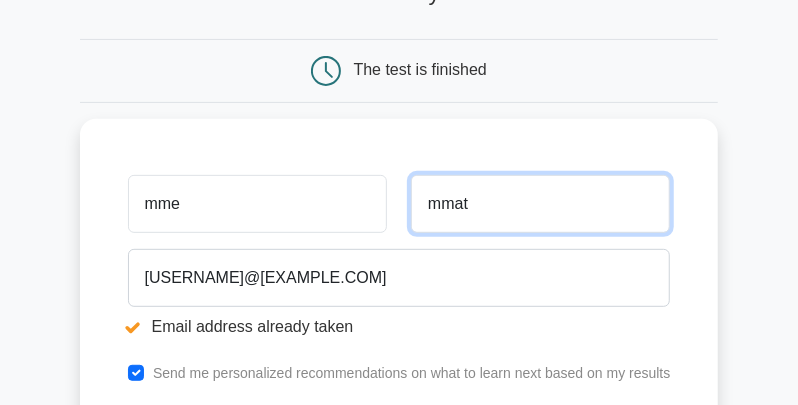 scroll, scrollTop: 580, scrollLeft: 0, axis: vertical 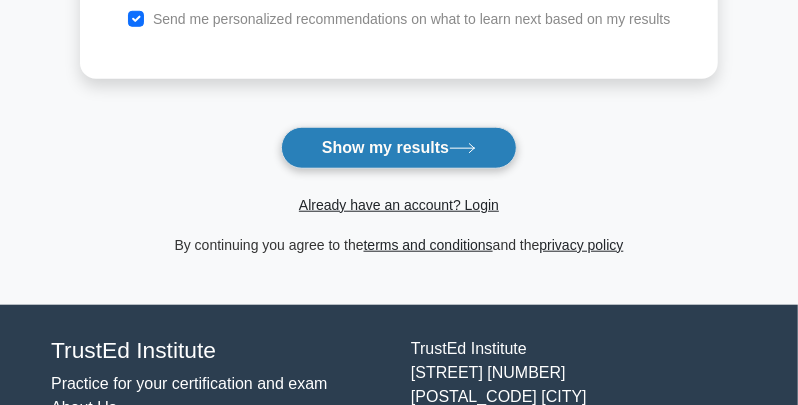 type on "mmat" 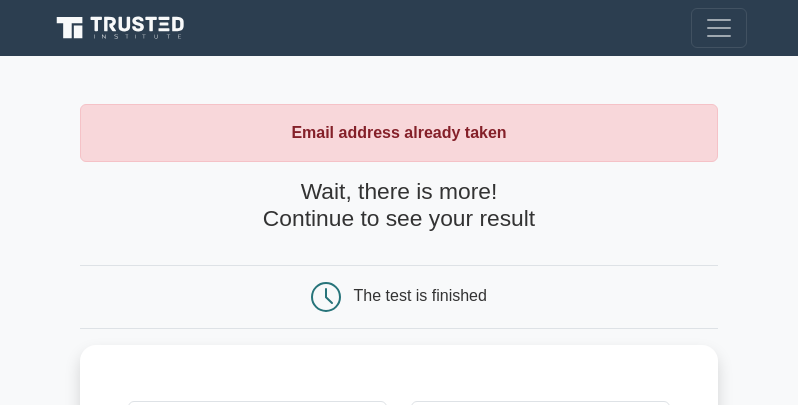 scroll, scrollTop: 226, scrollLeft: 0, axis: vertical 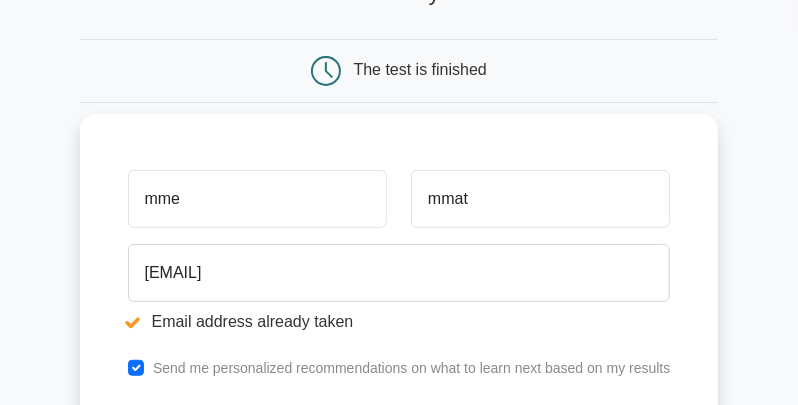 click on "mme" at bounding box center [257, 199] 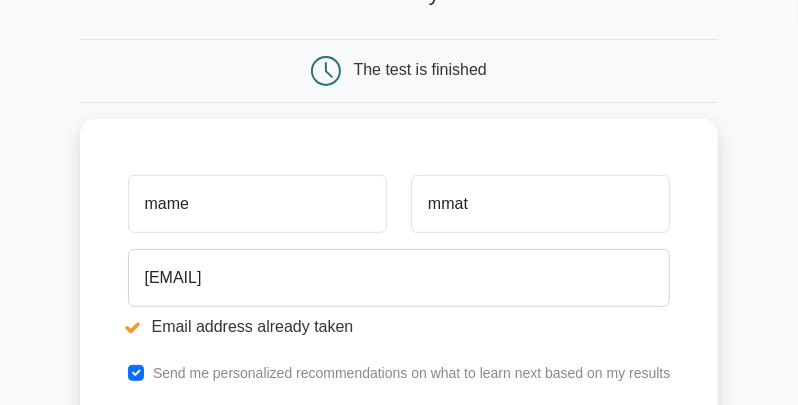 scroll, scrollTop: 580, scrollLeft: 0, axis: vertical 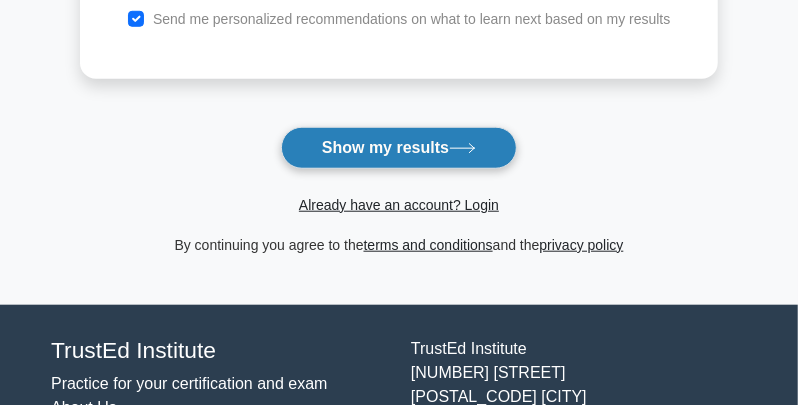 type on "mame" 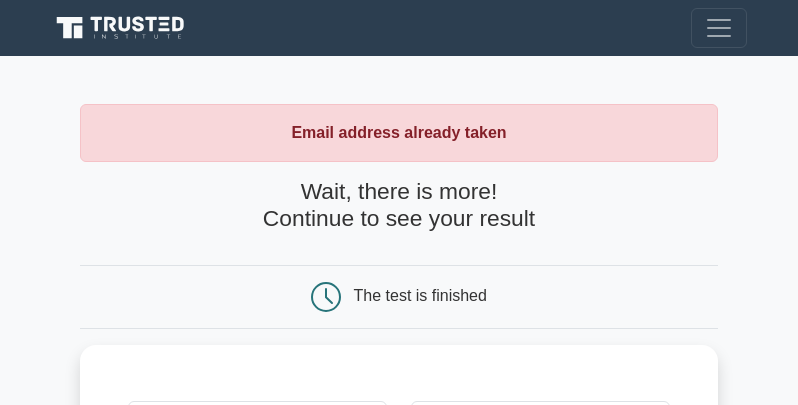 scroll, scrollTop: 225, scrollLeft: 0, axis: vertical 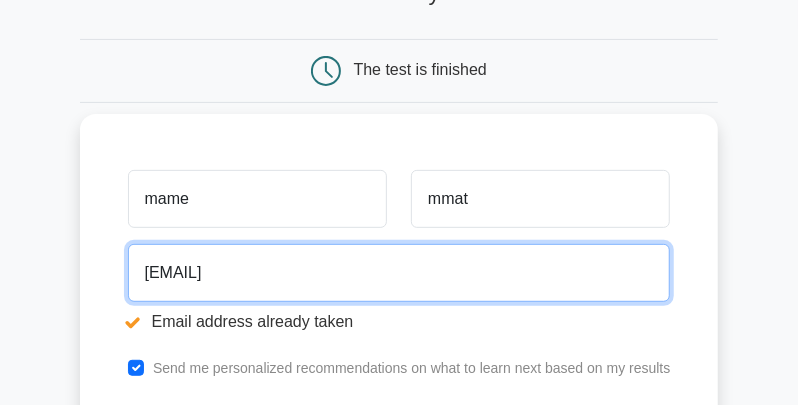 click on "[USERNAME]@[EXAMPLE.COM]" at bounding box center [399, 273] 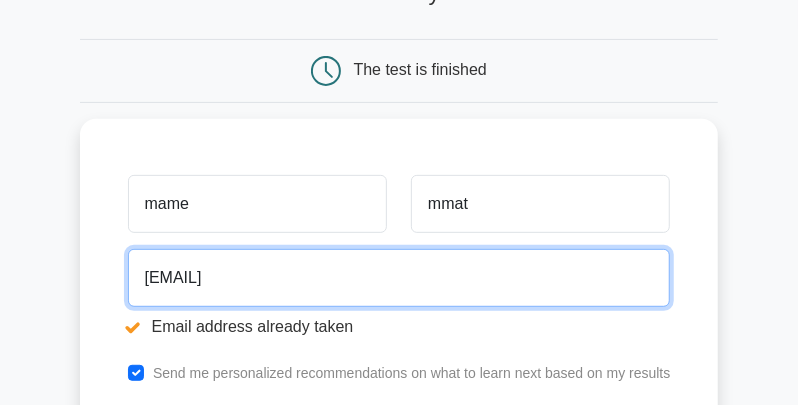 scroll, scrollTop: 580, scrollLeft: 0, axis: vertical 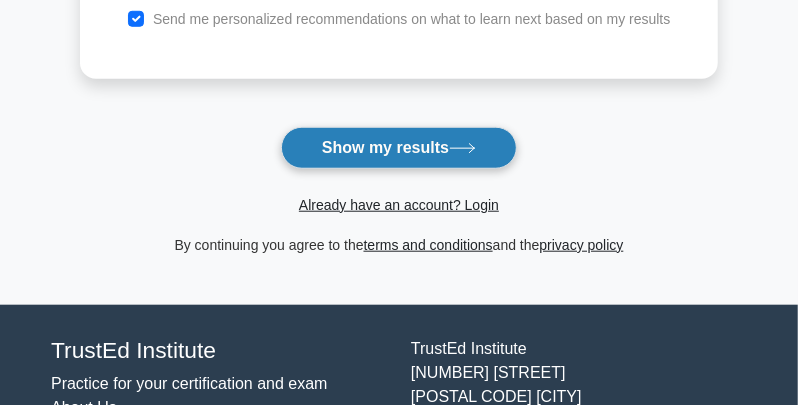 type on "mathot1000@hotmail.com" 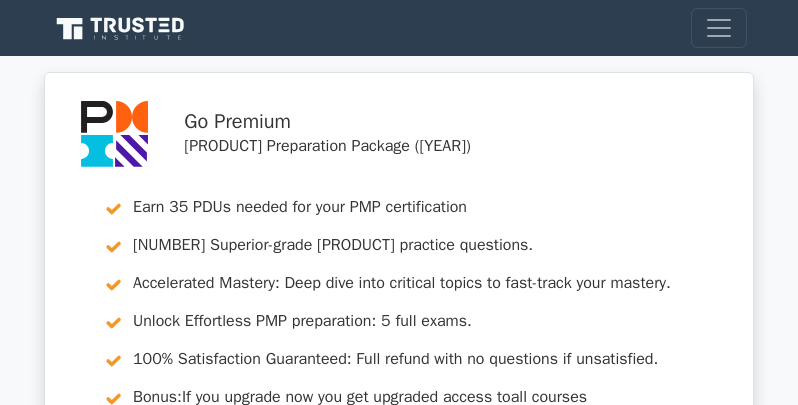 scroll, scrollTop: 0, scrollLeft: 0, axis: both 